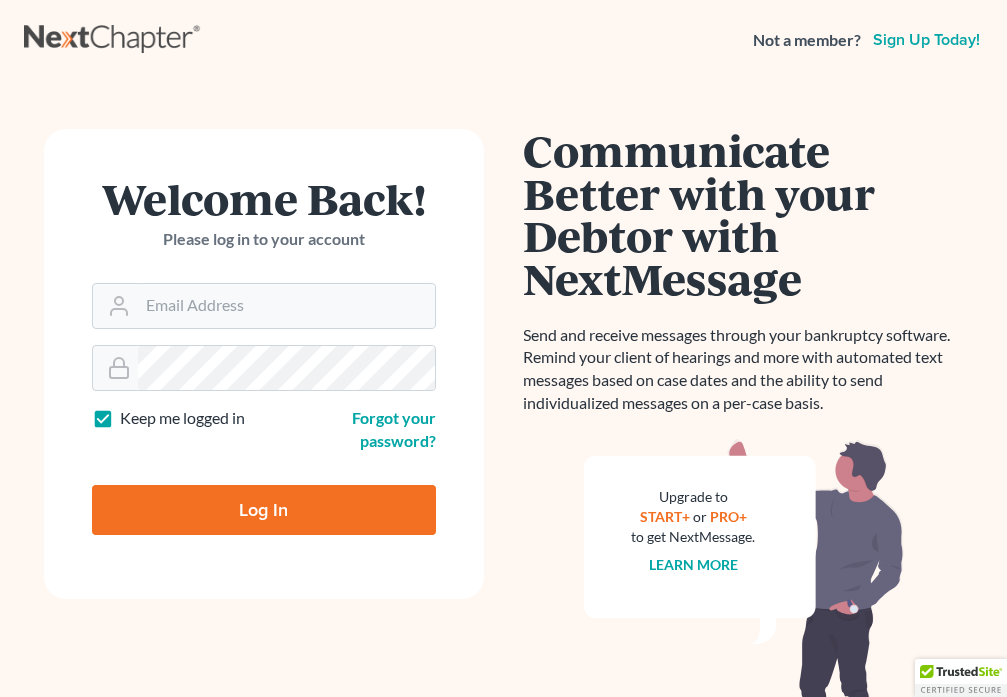 click on "Email Address" at bounding box center (286, 306) 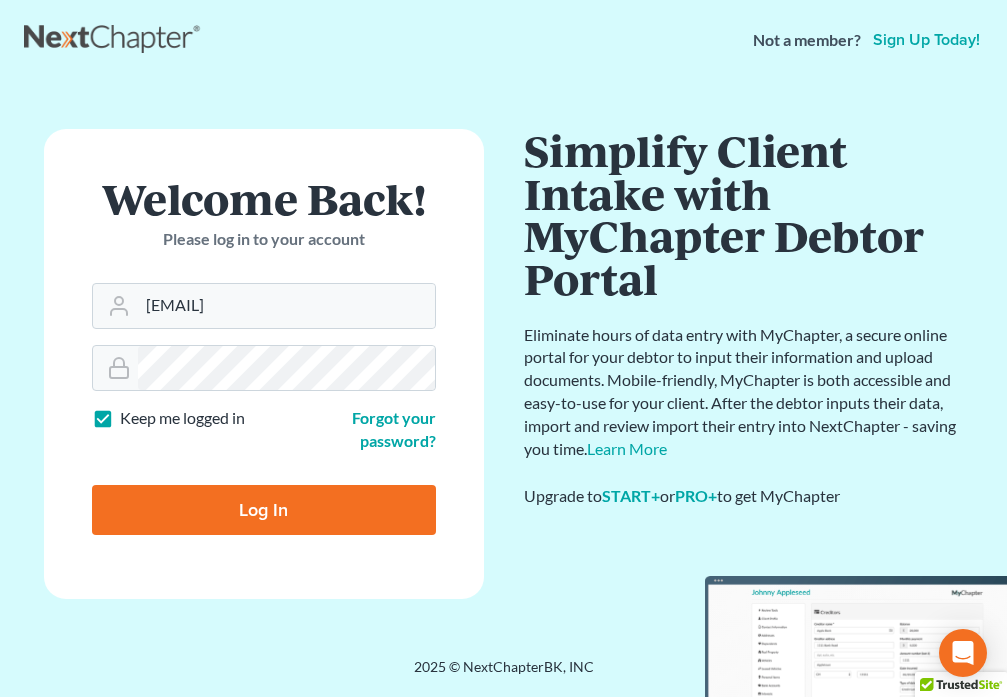 type on "[EMAIL]" 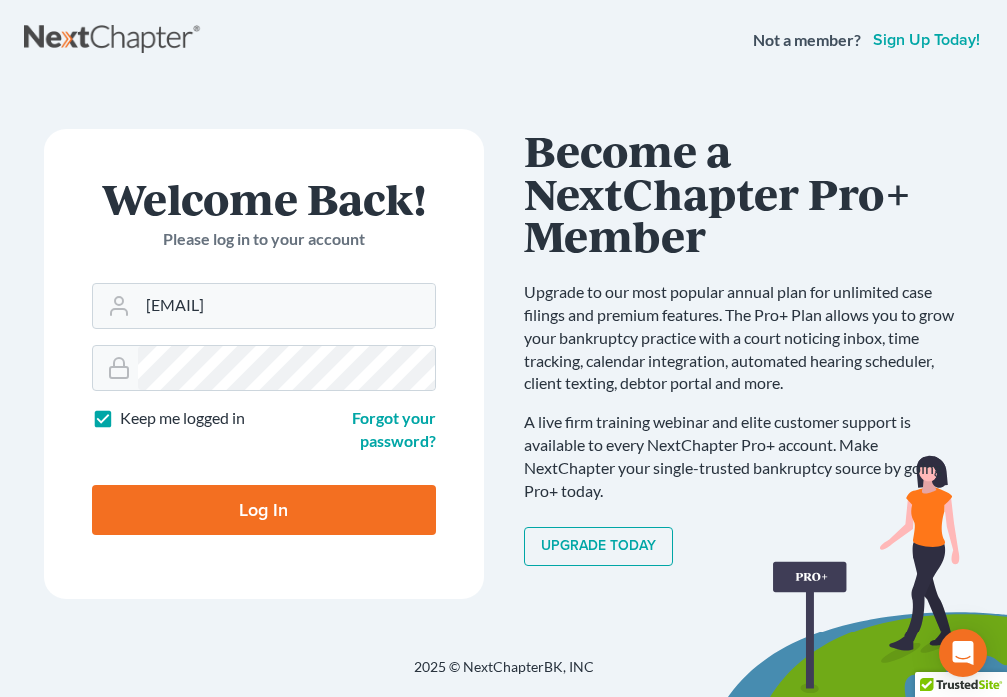 click on "Log In" at bounding box center (264, 510) 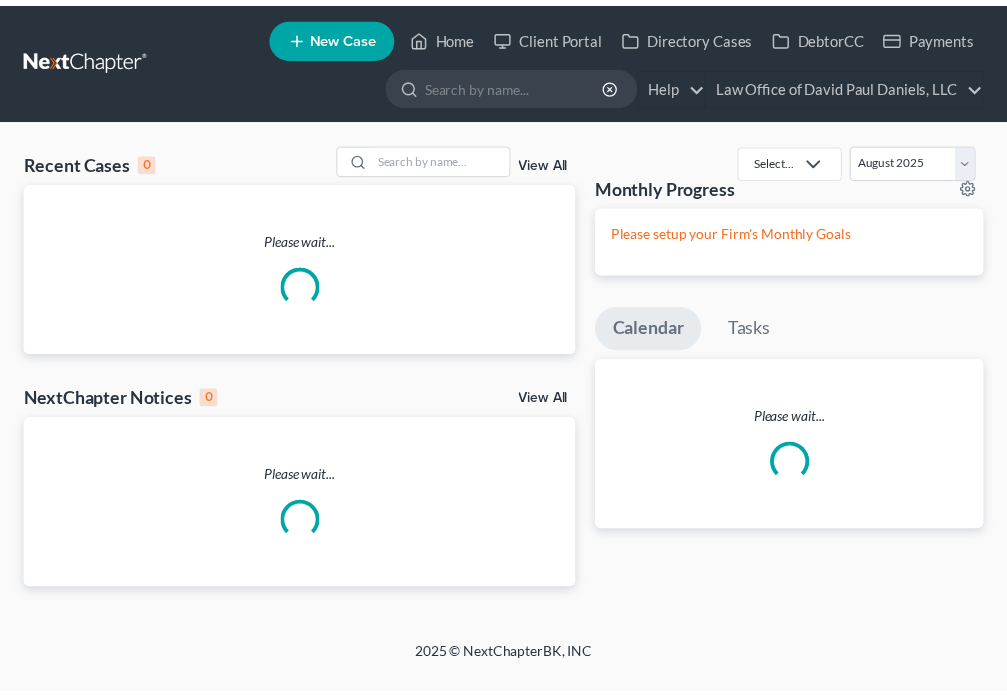 scroll, scrollTop: 0, scrollLeft: 0, axis: both 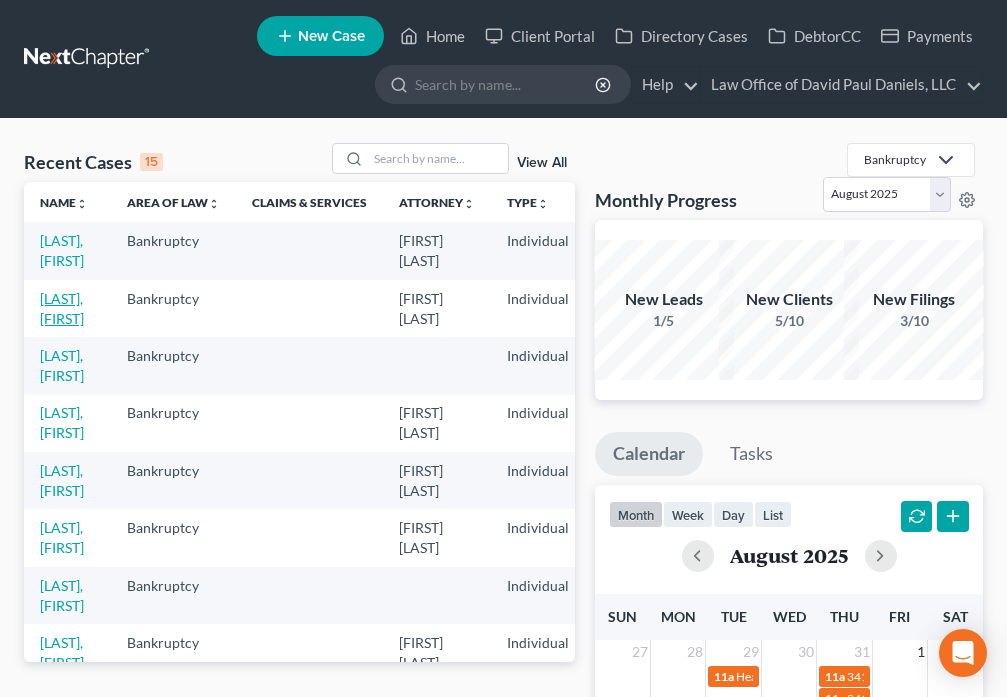 click on "[LAST], [FIRST]" at bounding box center [62, 308] 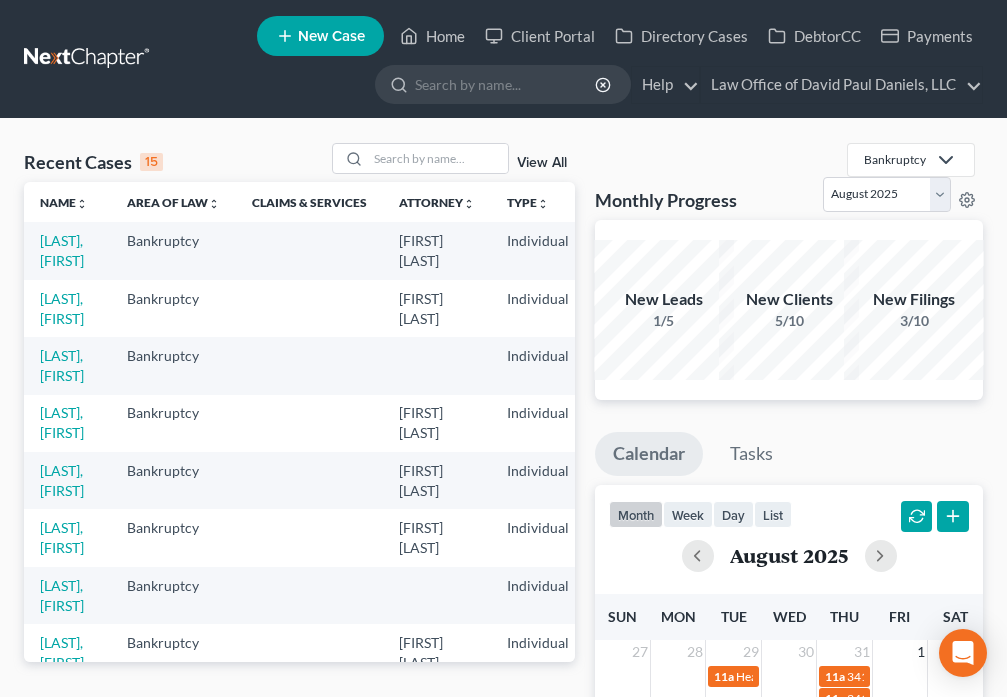 select on "1" 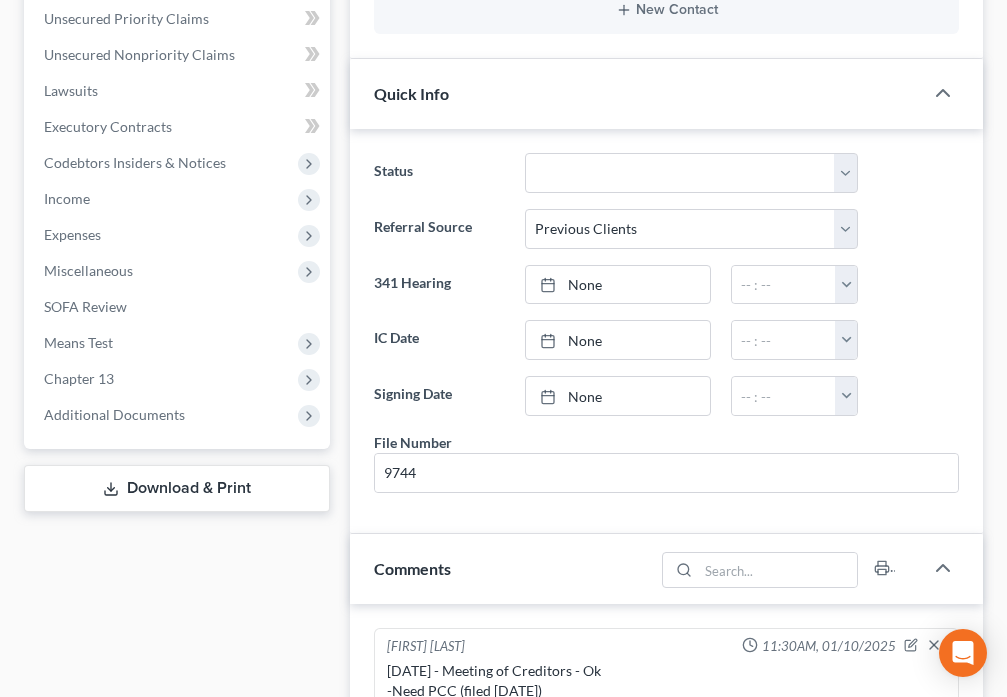 scroll, scrollTop: 960, scrollLeft: 0, axis: vertical 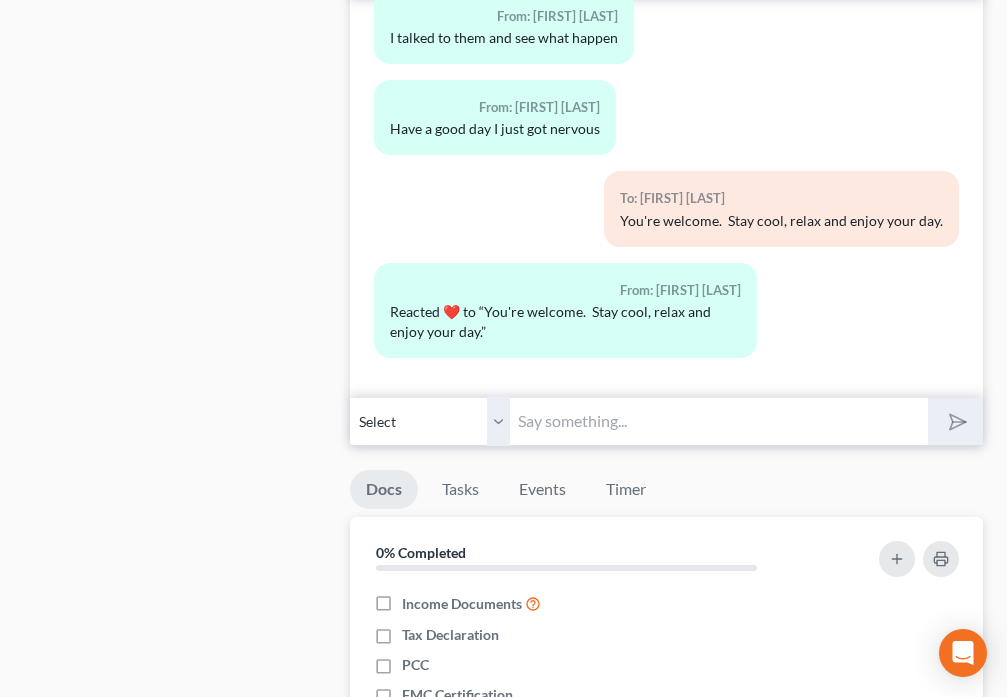 click at bounding box center [718, 421] 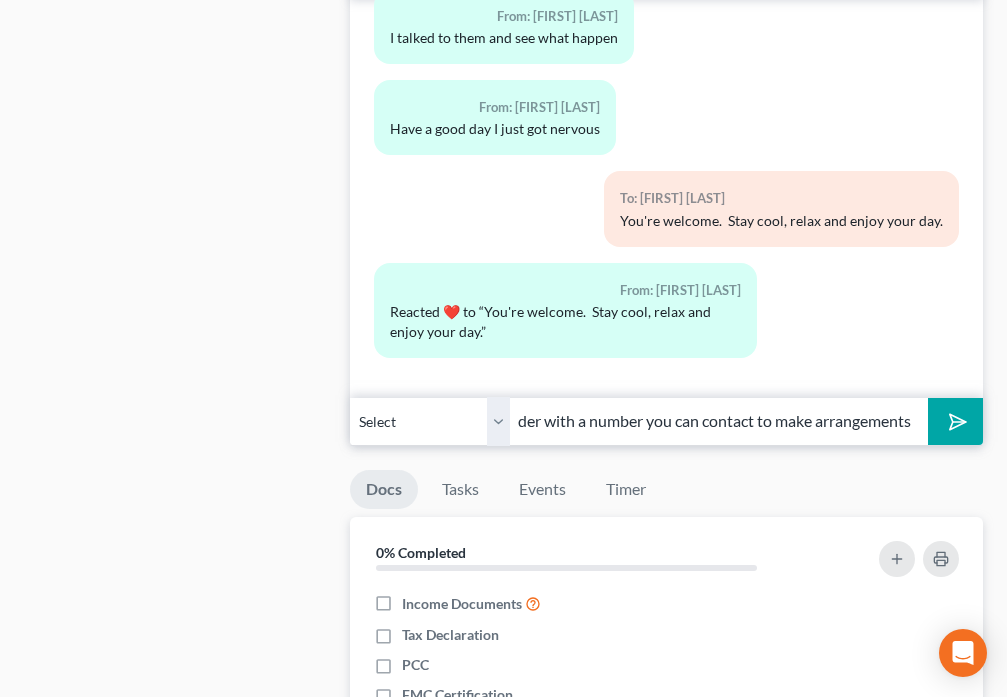 scroll, scrollTop: 0, scrollLeft: 729, axis: horizontal 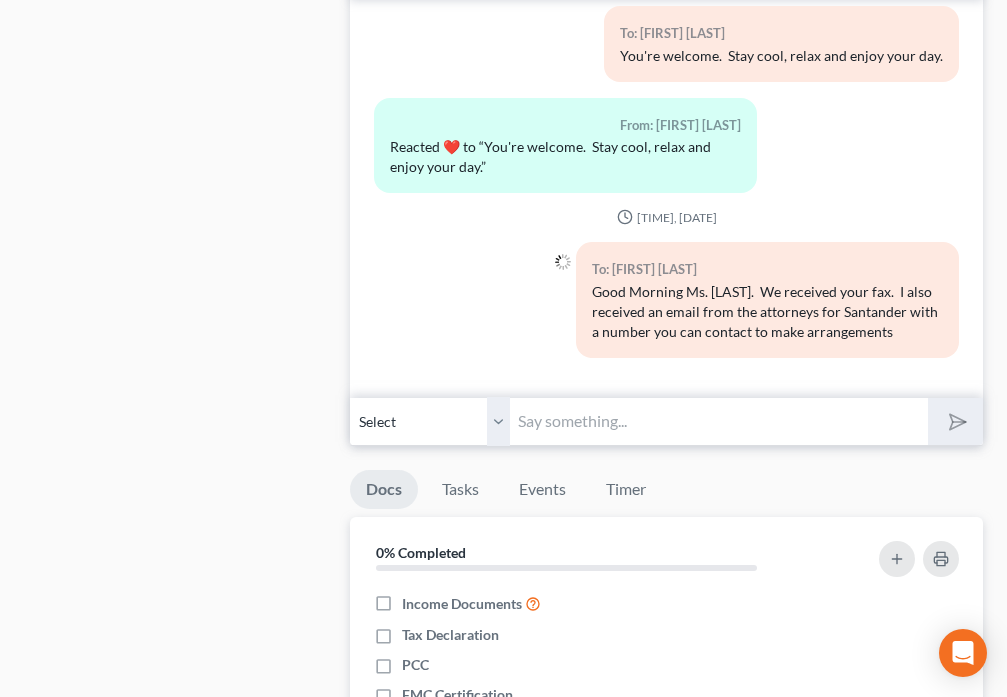 click at bounding box center (718, 421) 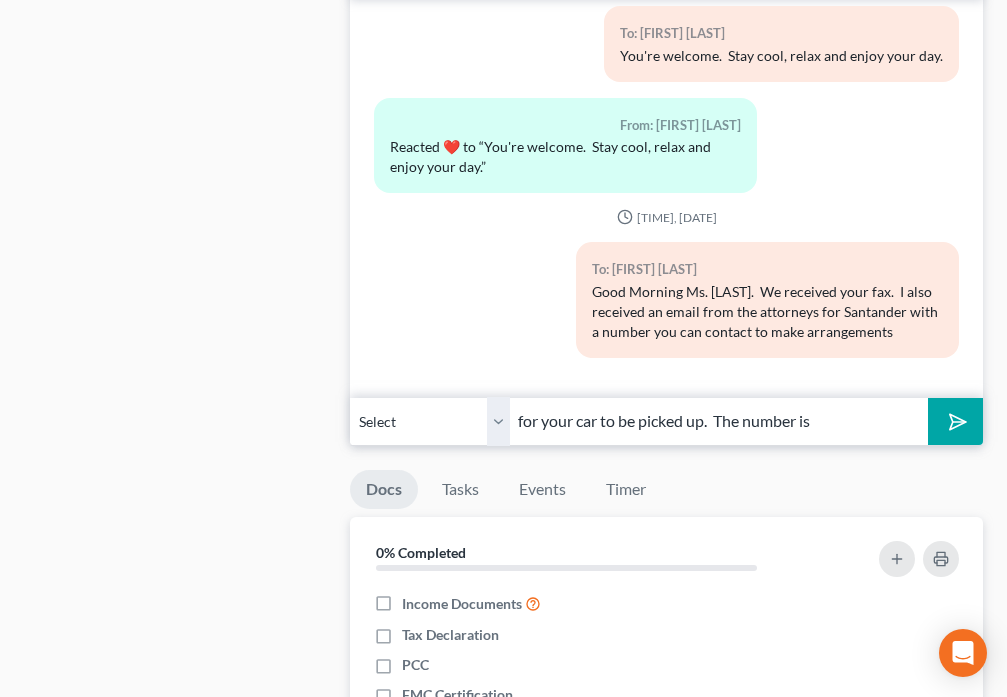 paste on "[PHONE]”" 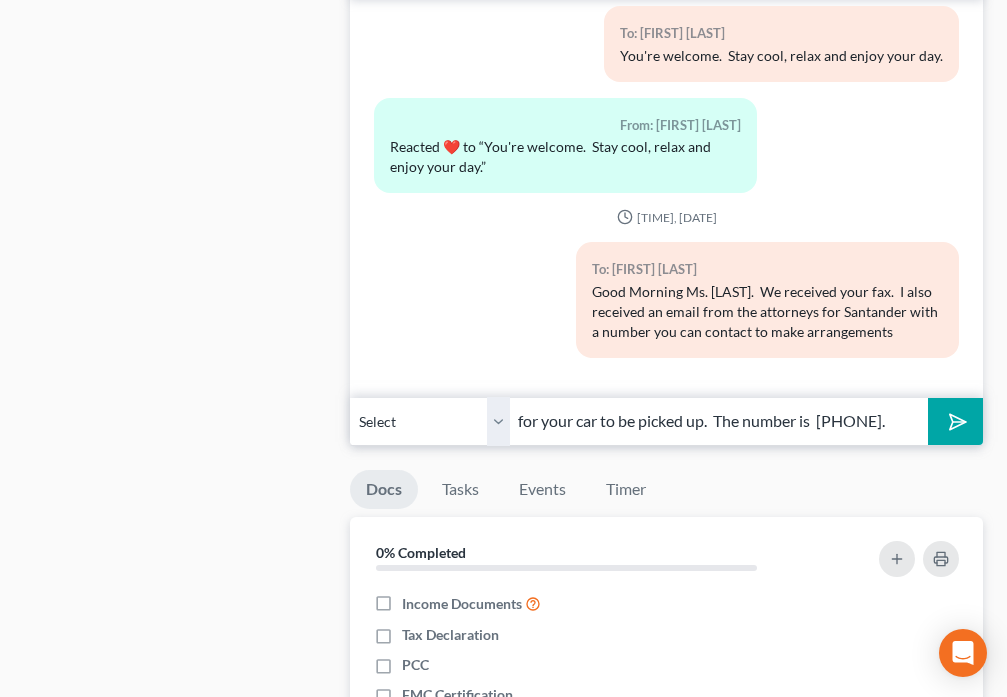 scroll, scrollTop: 0, scrollLeft: 36, axis: horizontal 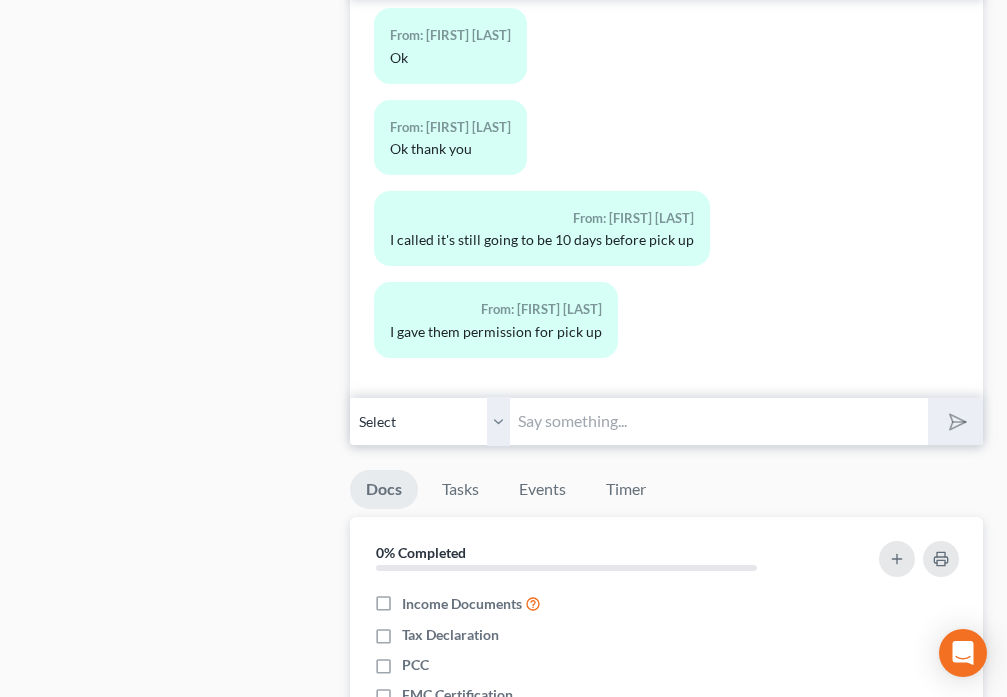 click at bounding box center (718, 421) 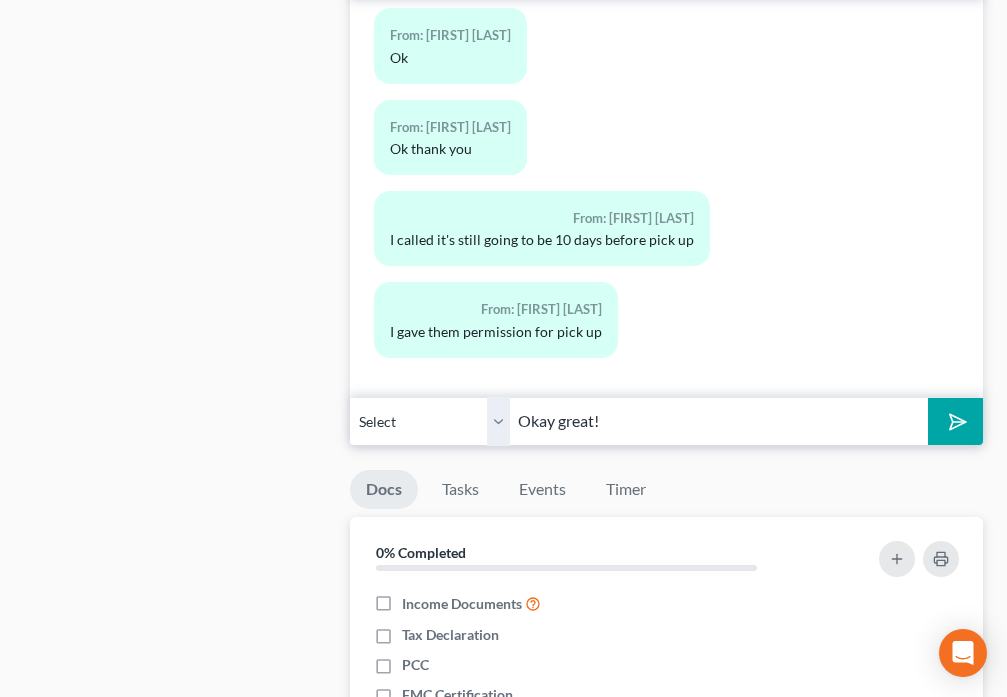 type on "Okay great!" 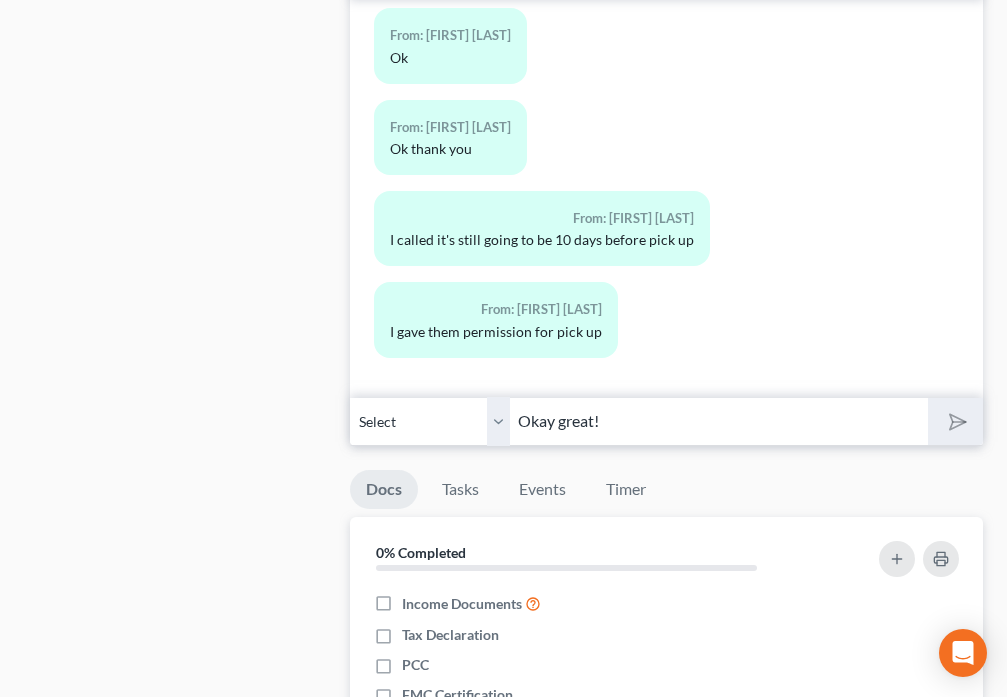 type 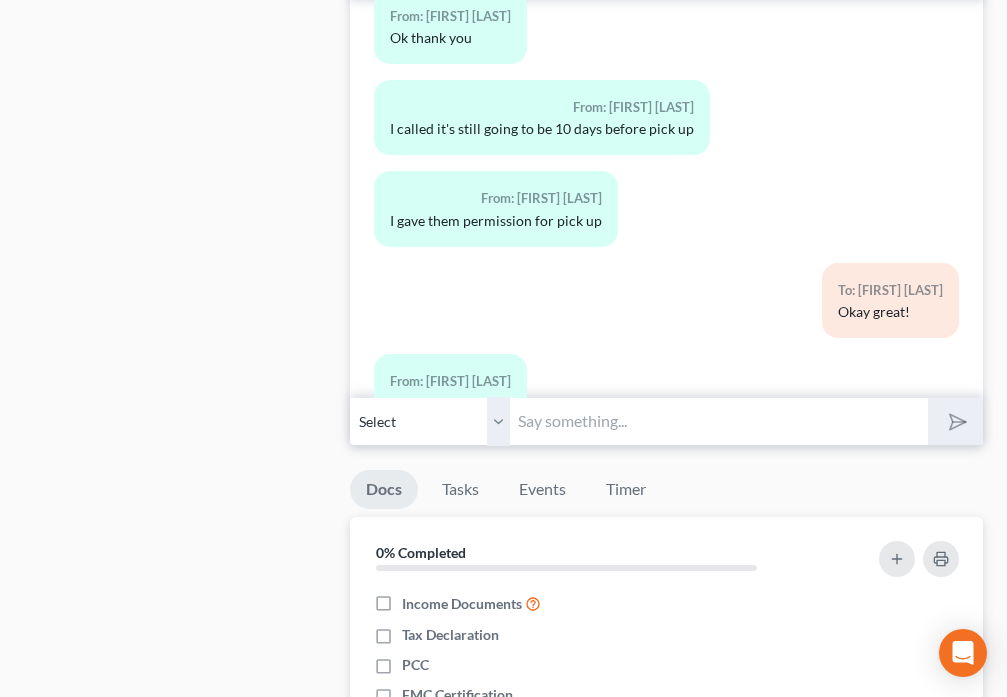 scroll, scrollTop: 4787, scrollLeft: 0, axis: vertical 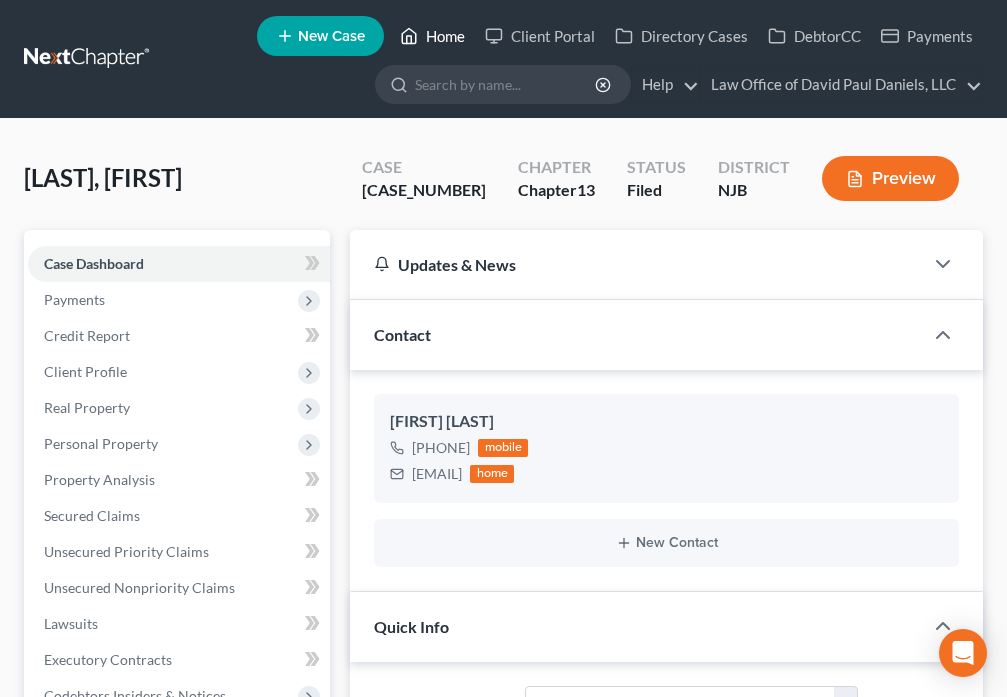 click on "Home" at bounding box center [432, 36] 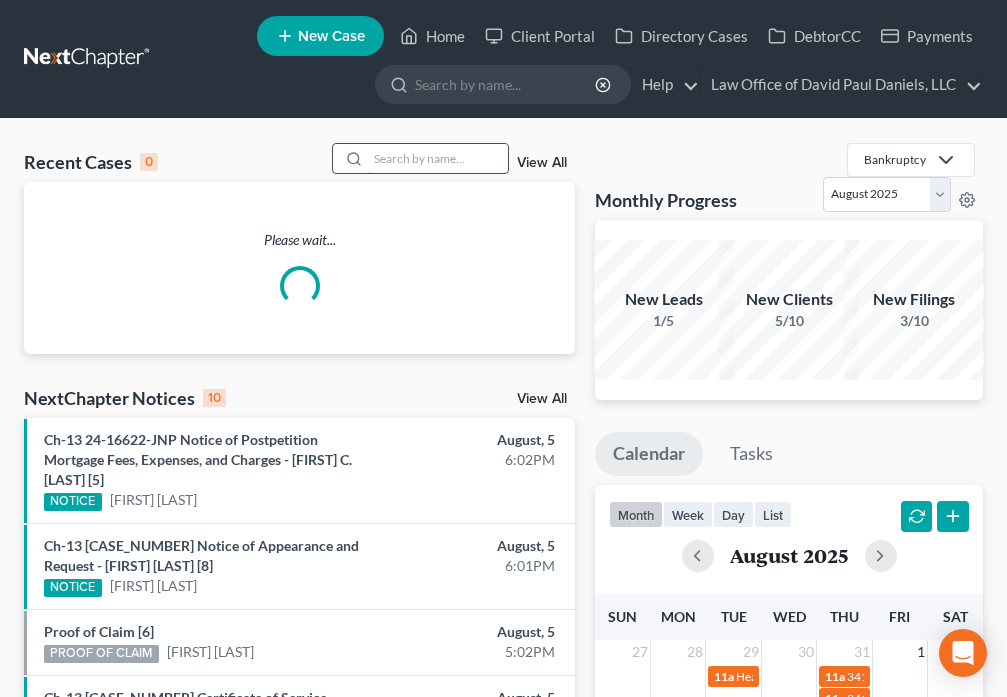 click at bounding box center [438, 158] 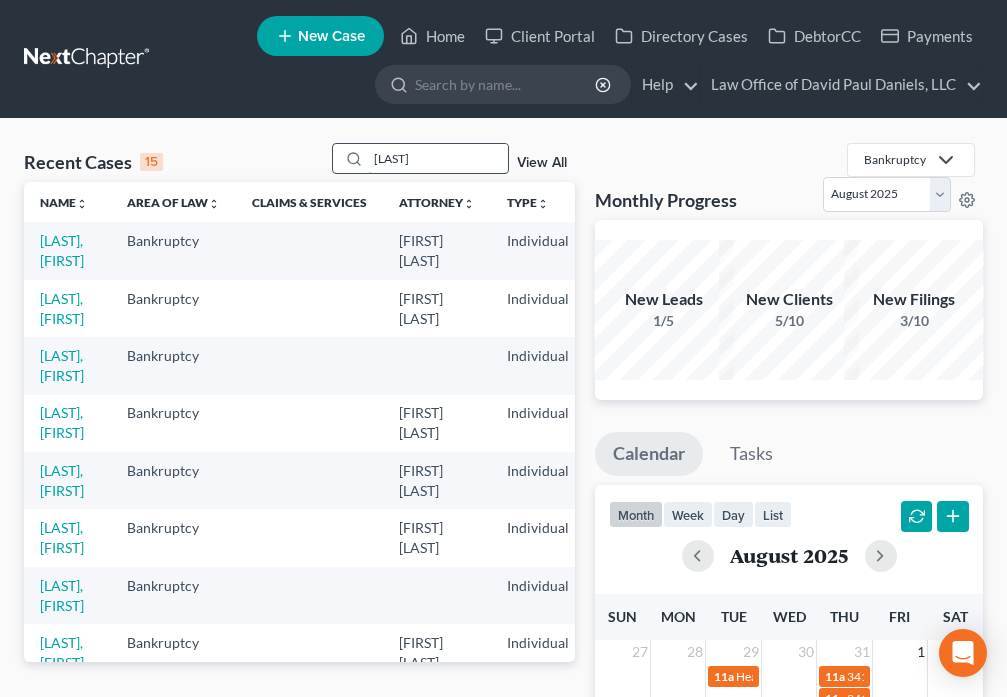 type on "[LAST]" 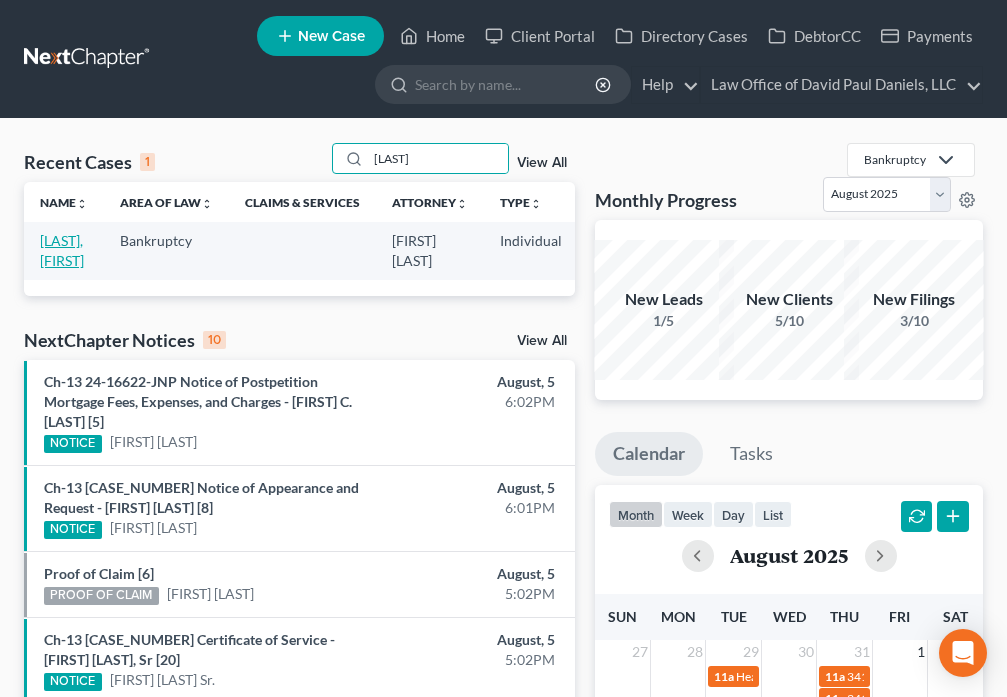 click on "[LAST], [FIRST]" at bounding box center [62, 250] 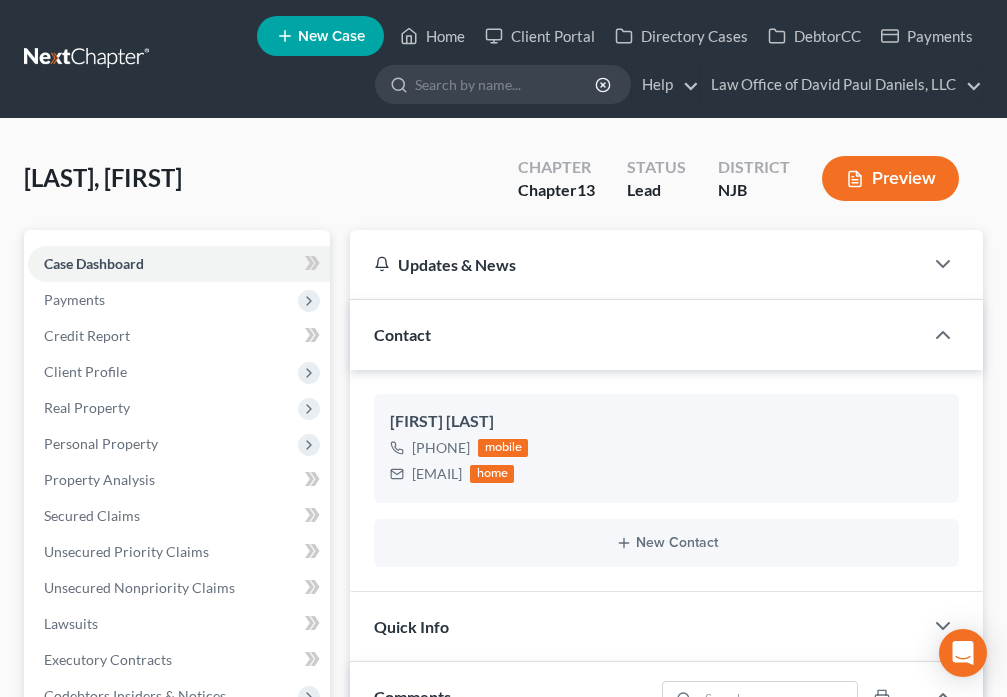 scroll, scrollTop: 397, scrollLeft: 0, axis: vertical 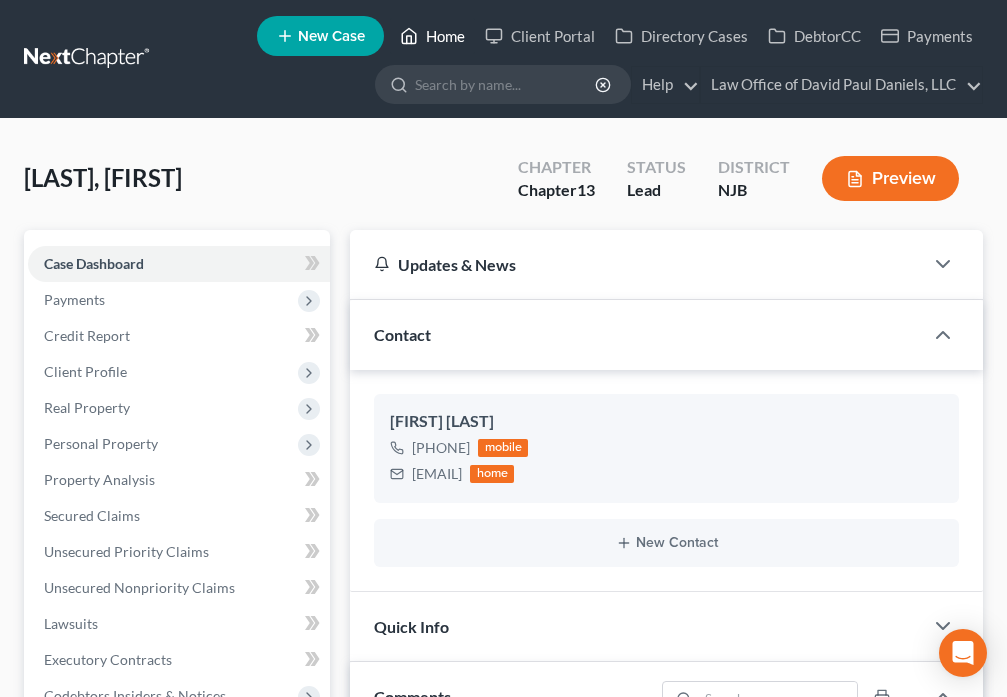 click 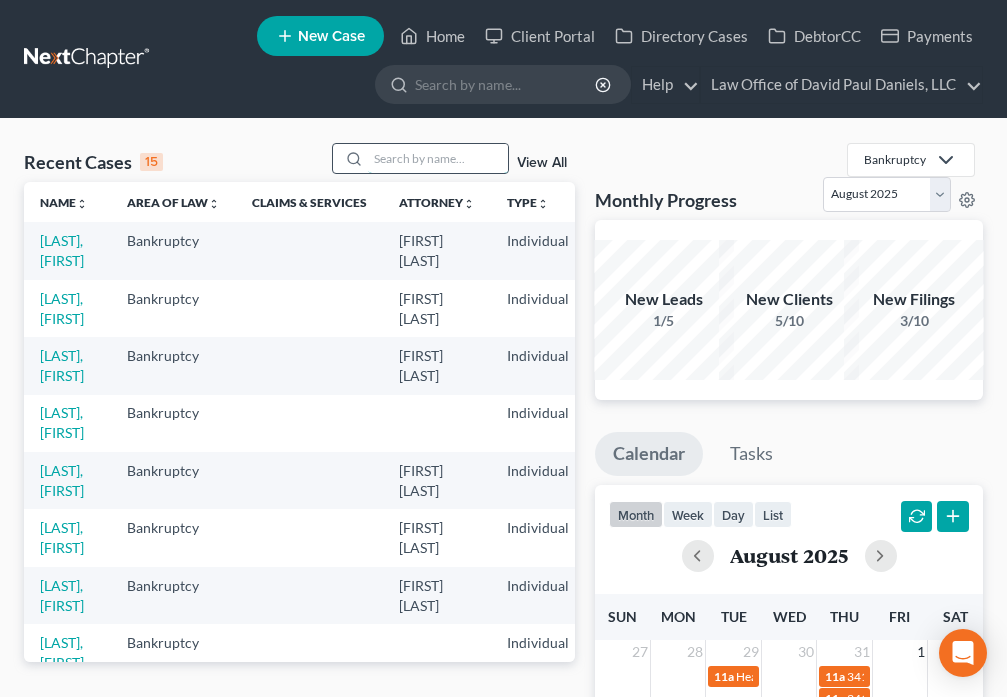 click at bounding box center (438, 158) 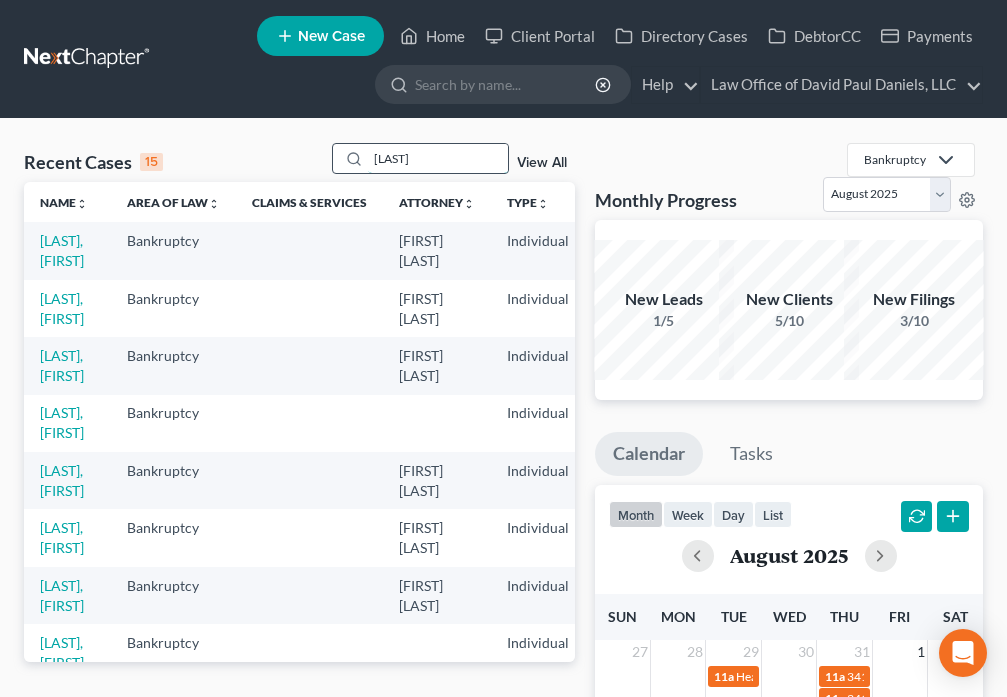 type on "[LAST]" 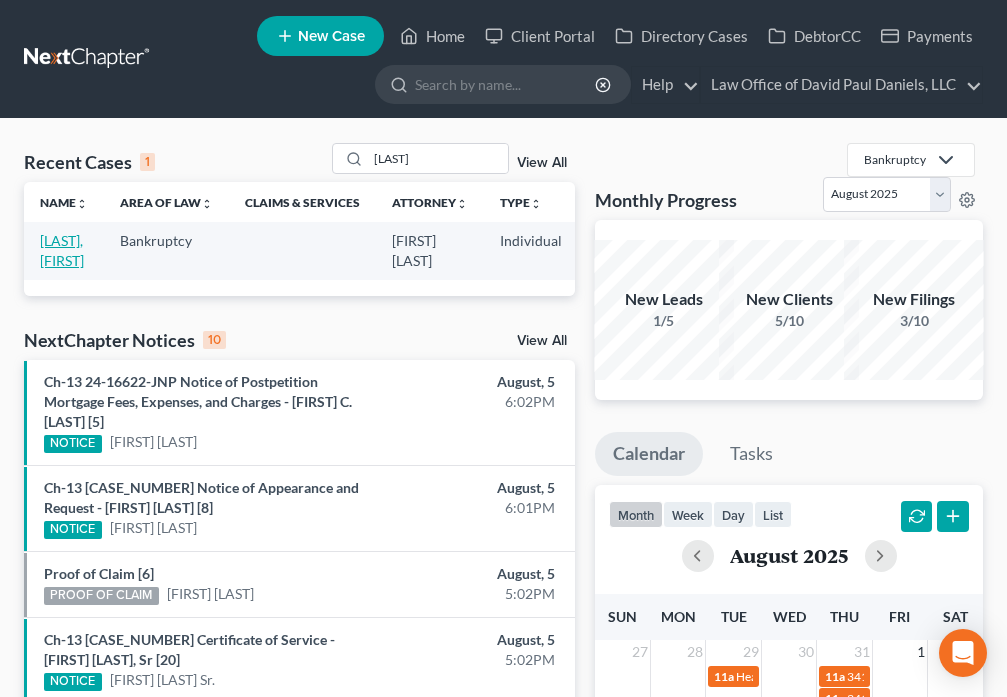 click on "[LAST], [FIRST]" at bounding box center [62, 250] 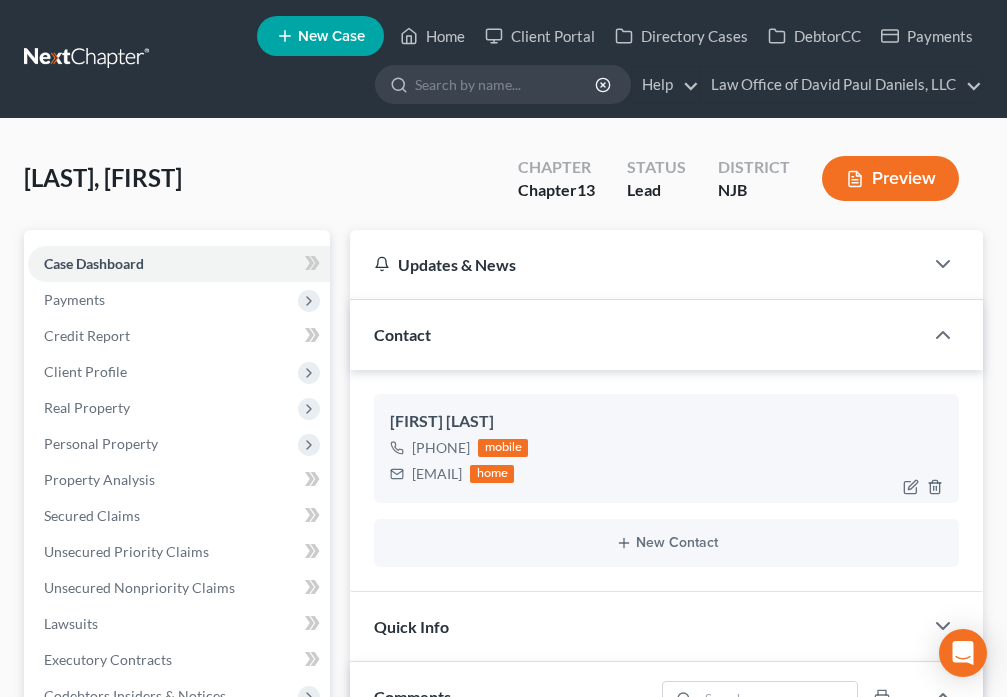 scroll, scrollTop: 31, scrollLeft: 0, axis: vertical 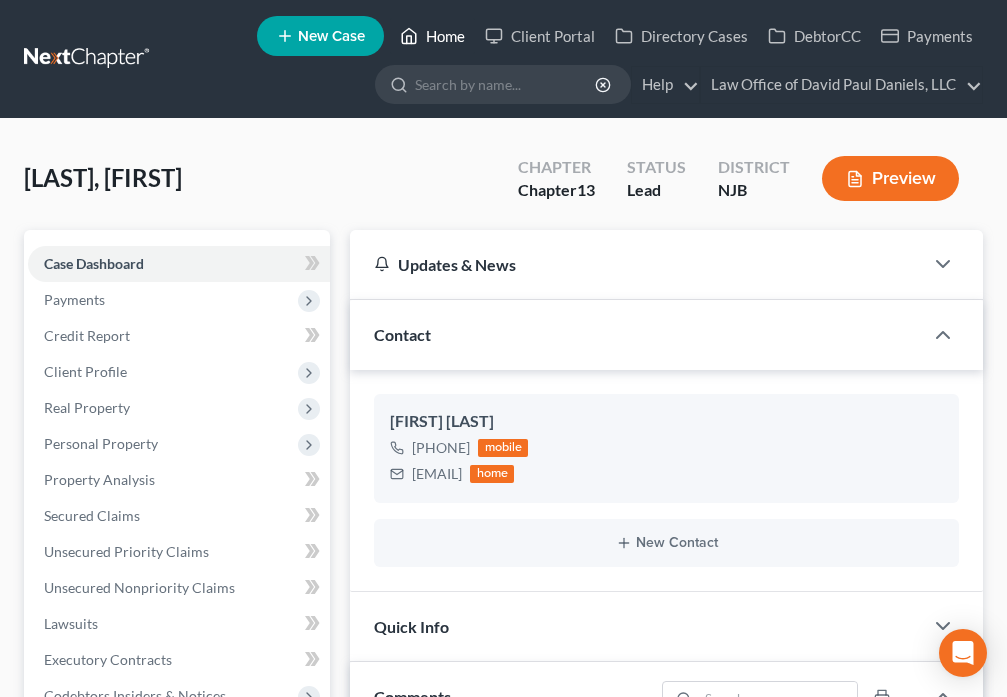 click on "Home" at bounding box center (432, 36) 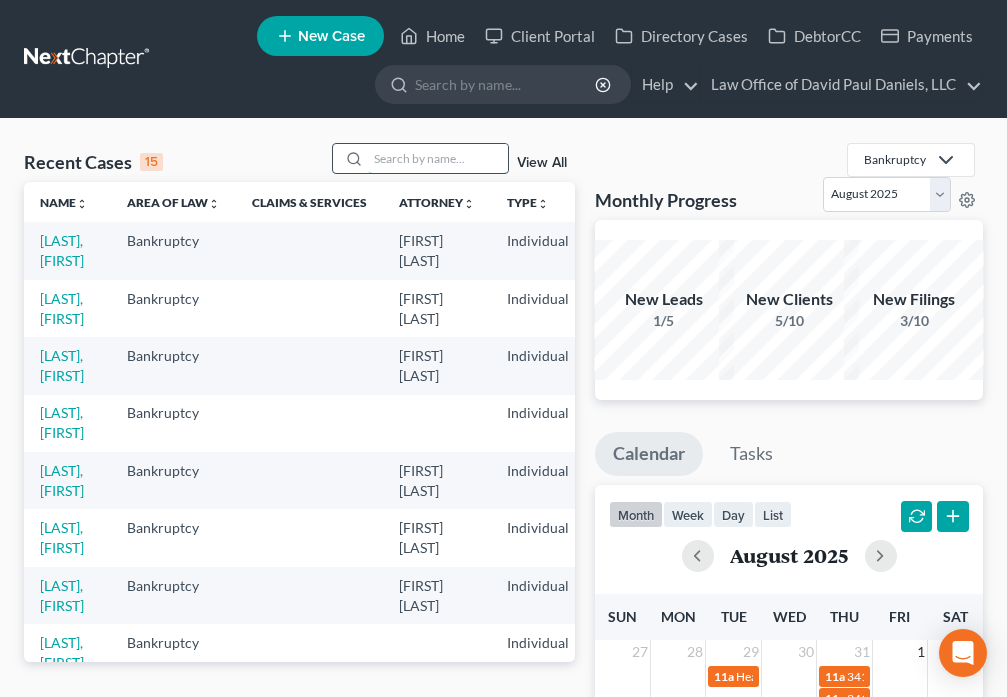 click at bounding box center (438, 158) 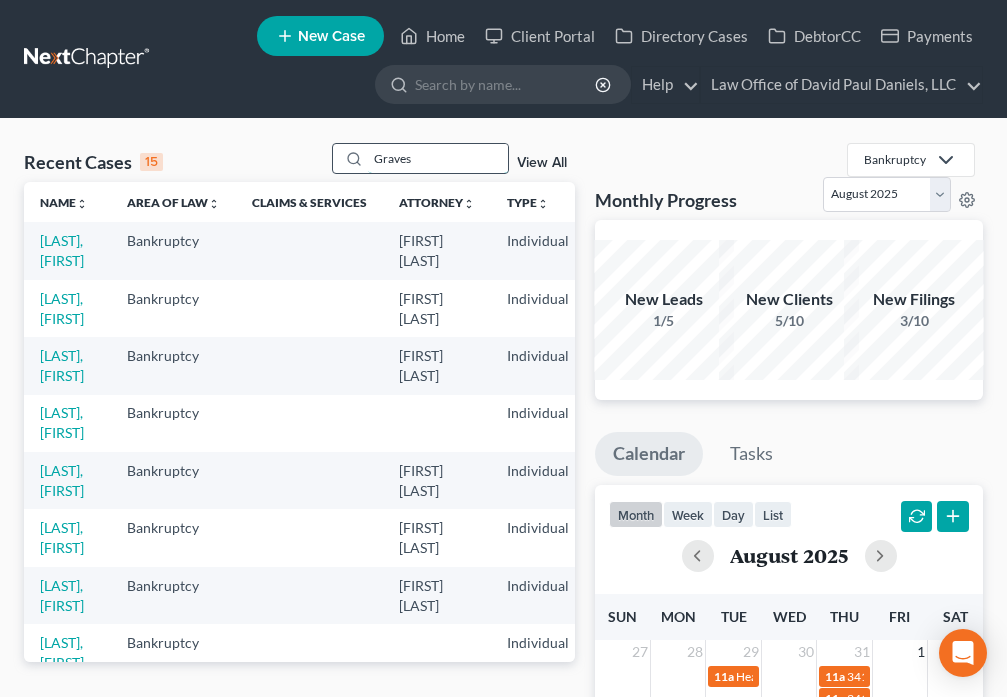 type on "Graves" 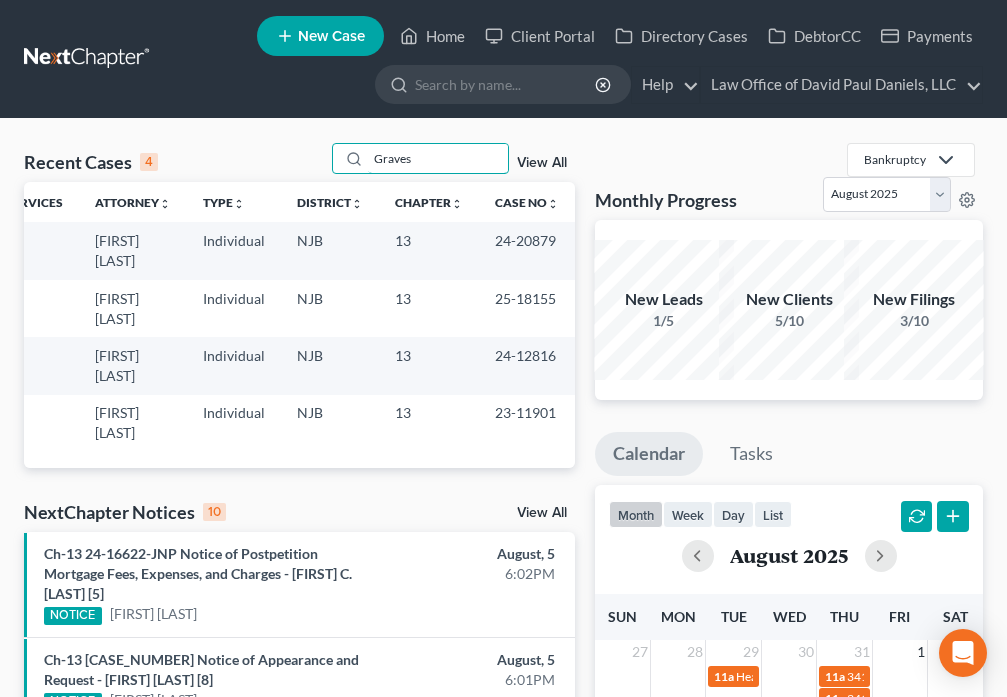 scroll, scrollTop: 0, scrollLeft: 0, axis: both 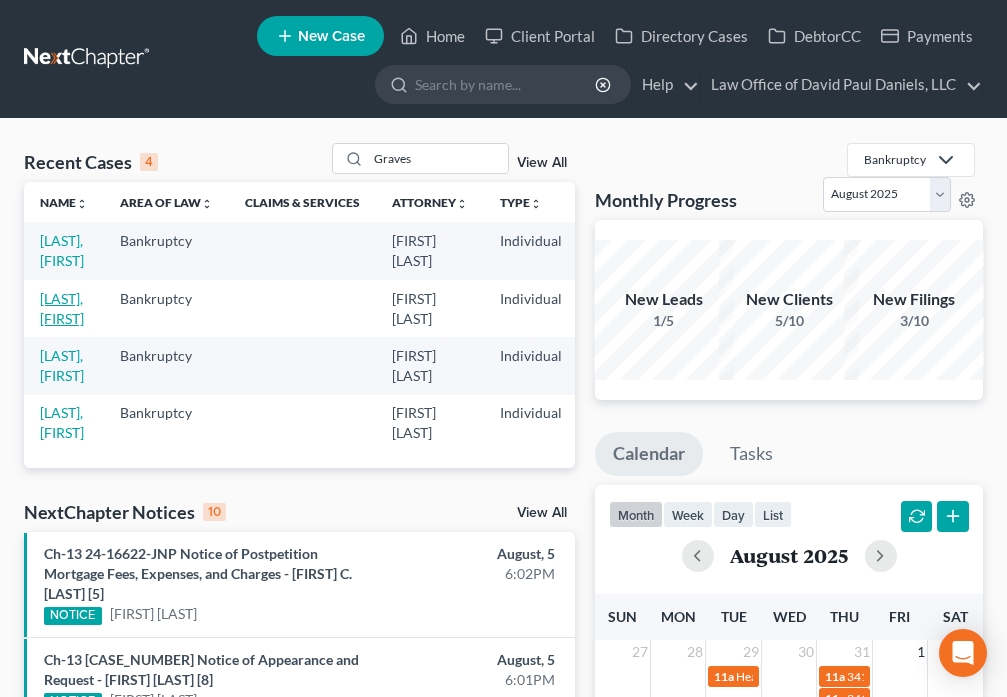 click on "[LAST], [FIRST]" at bounding box center [62, 308] 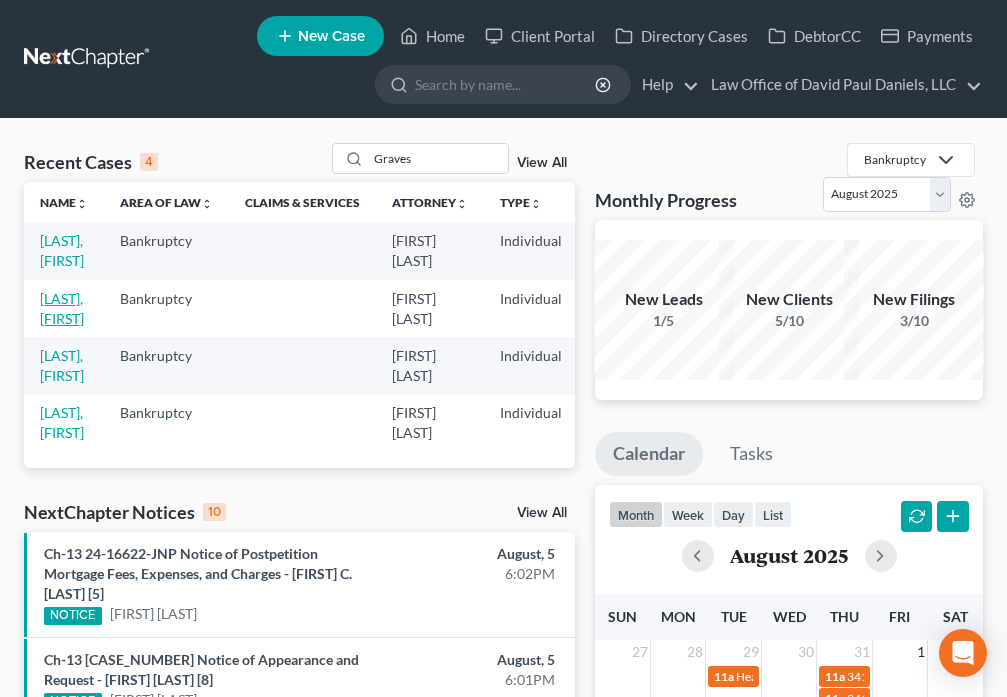 select on "6" 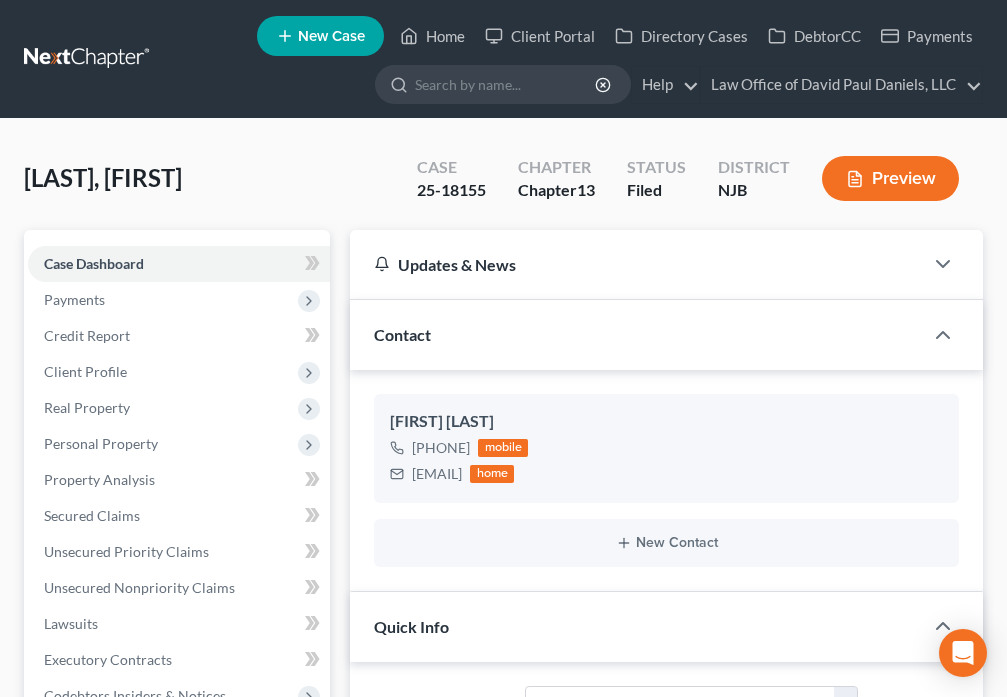 scroll, scrollTop: 257, scrollLeft: 0, axis: vertical 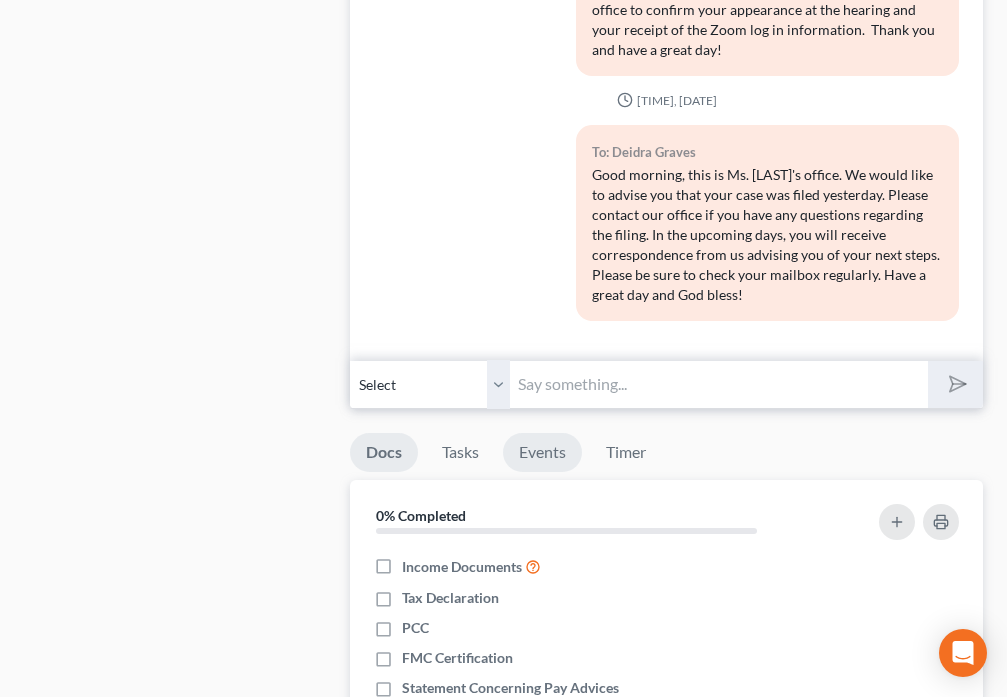 click on "Events" at bounding box center (542, 452) 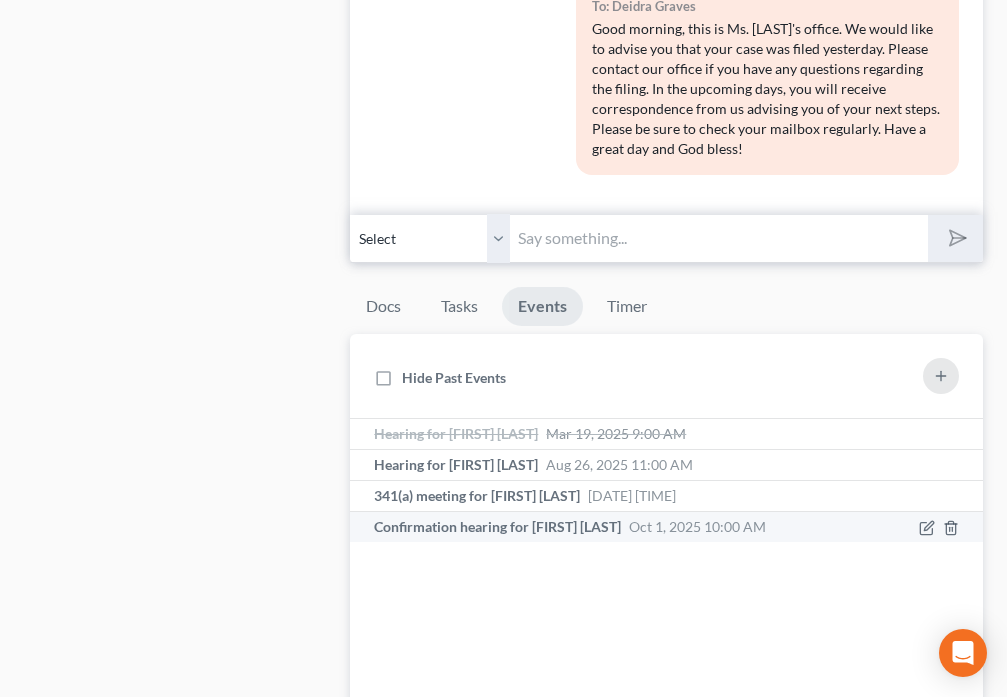 scroll, scrollTop: 2217, scrollLeft: 0, axis: vertical 